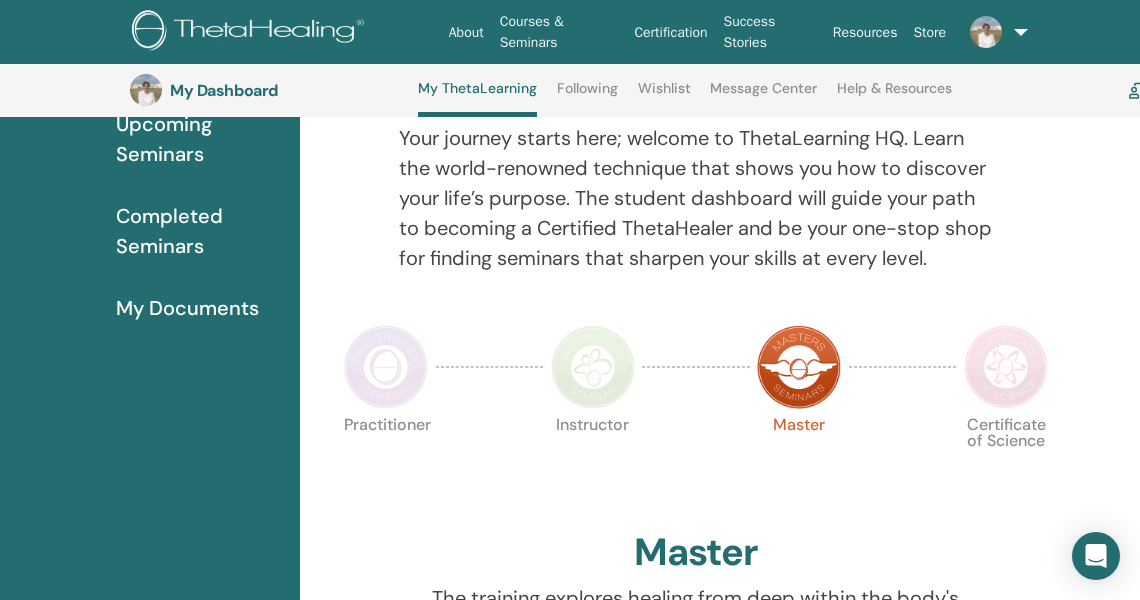 scroll, scrollTop: 150, scrollLeft: 0, axis: vertical 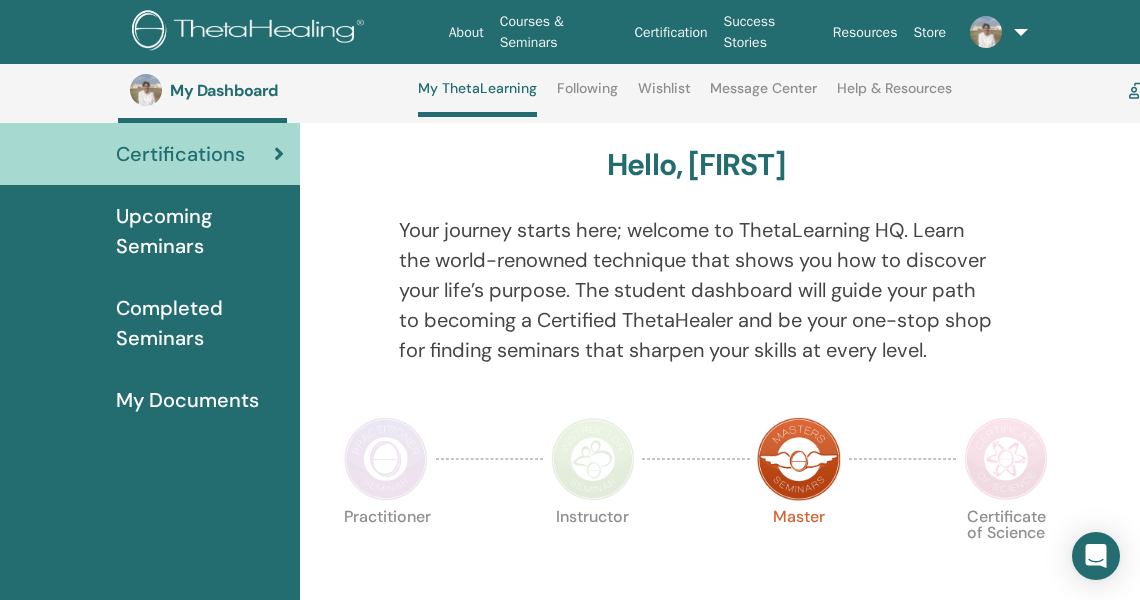 click on "Upcoming Seminars" at bounding box center [200, 231] 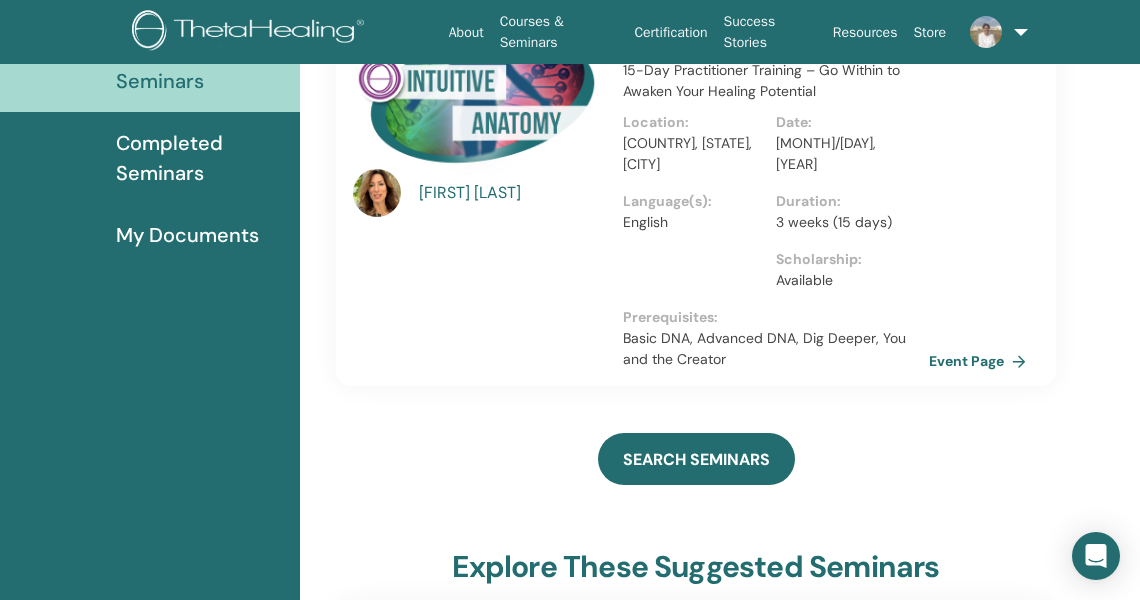 scroll, scrollTop: 263, scrollLeft: 0, axis: vertical 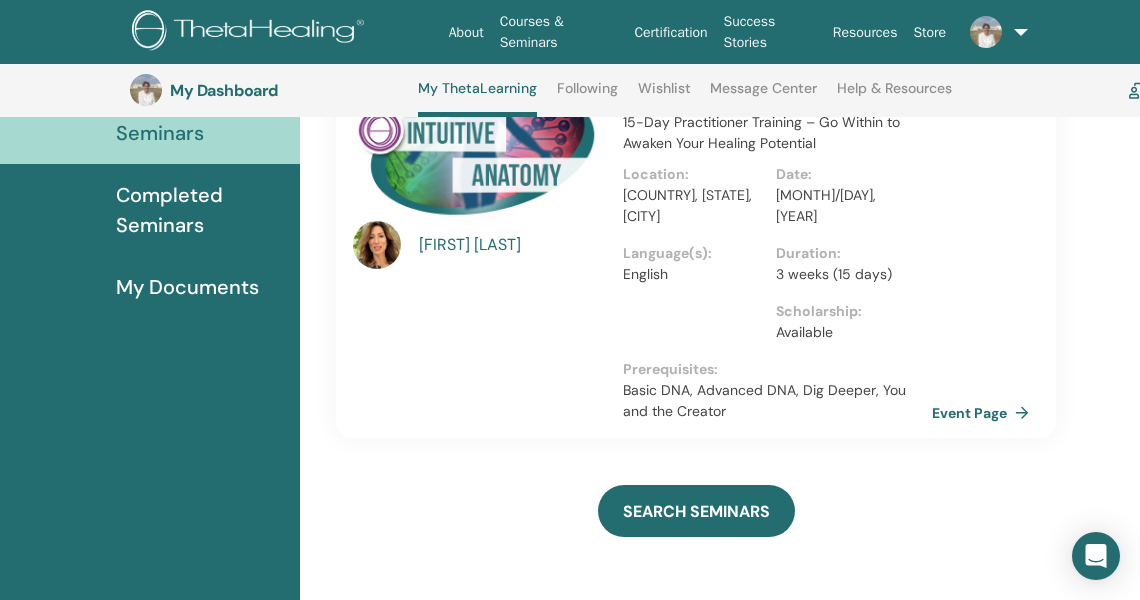 click on "Event Page" at bounding box center (984, 413) 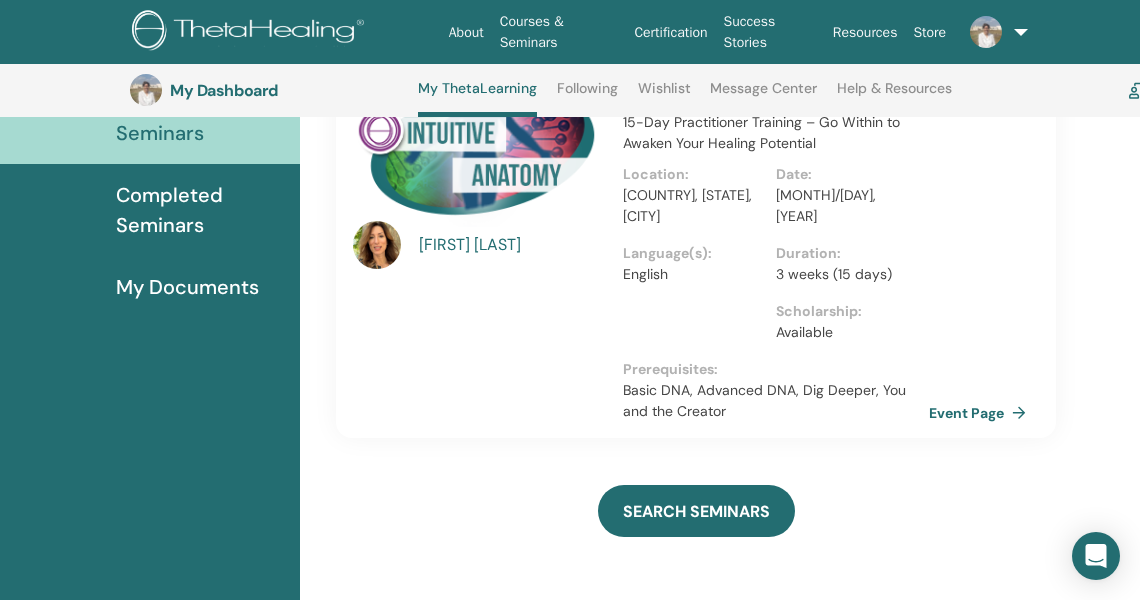 scroll, scrollTop: 0, scrollLeft: 0, axis: both 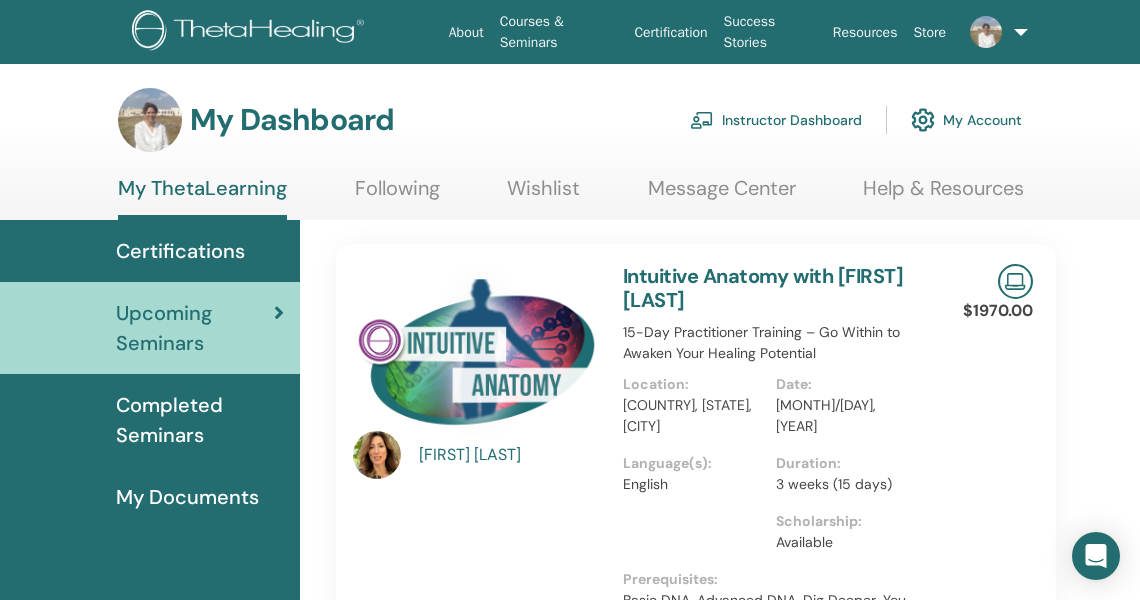 click on "Instructor Dashboard" at bounding box center [776, 120] 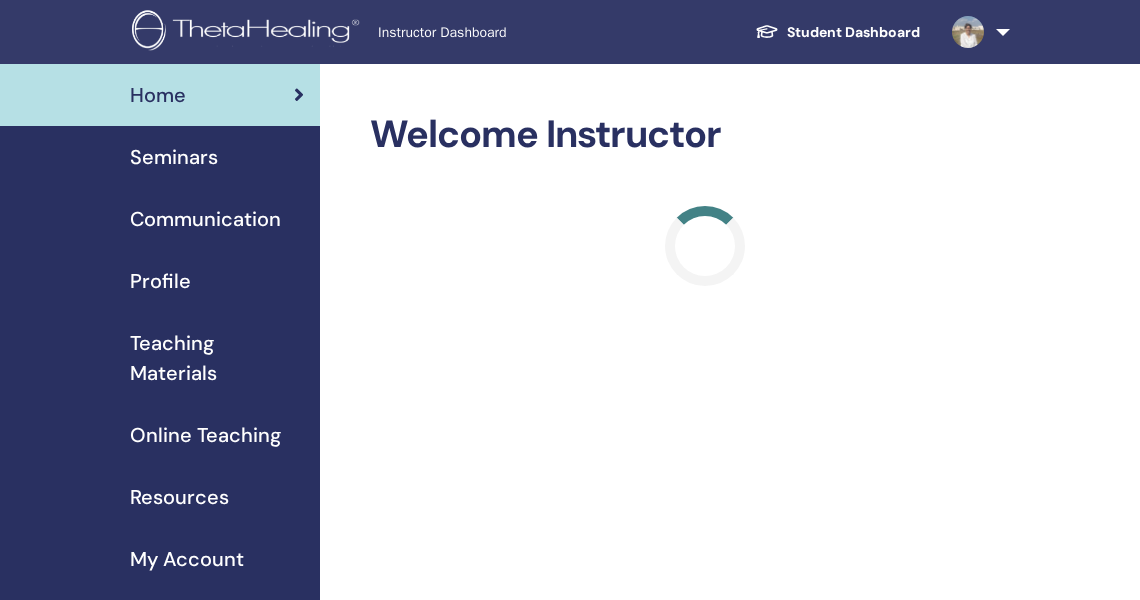 scroll, scrollTop: 0, scrollLeft: 0, axis: both 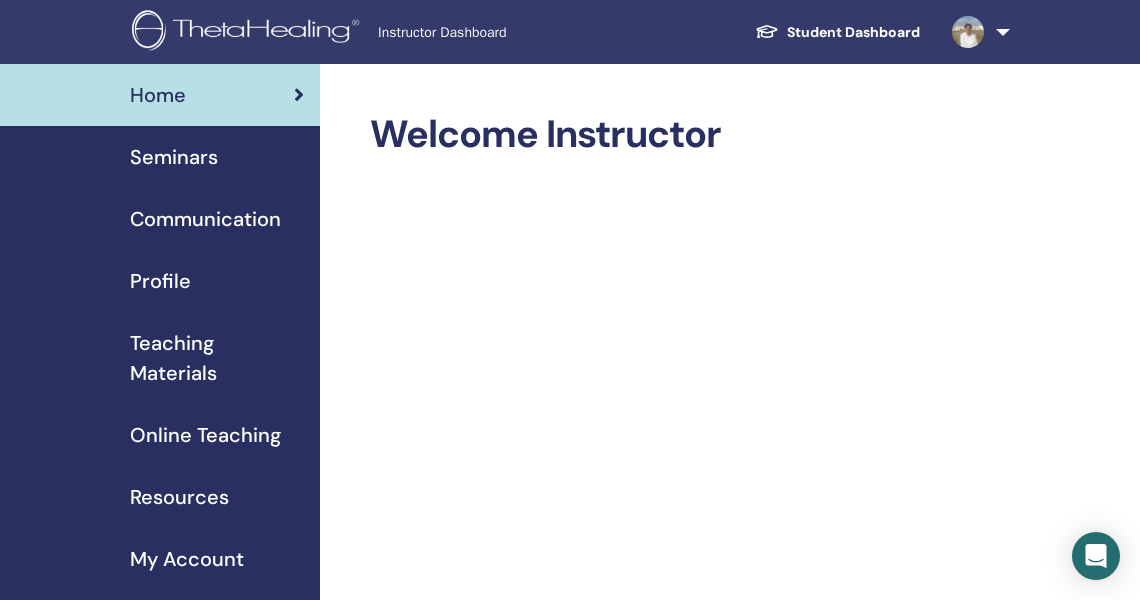 click on "Seminars" at bounding box center (174, 157) 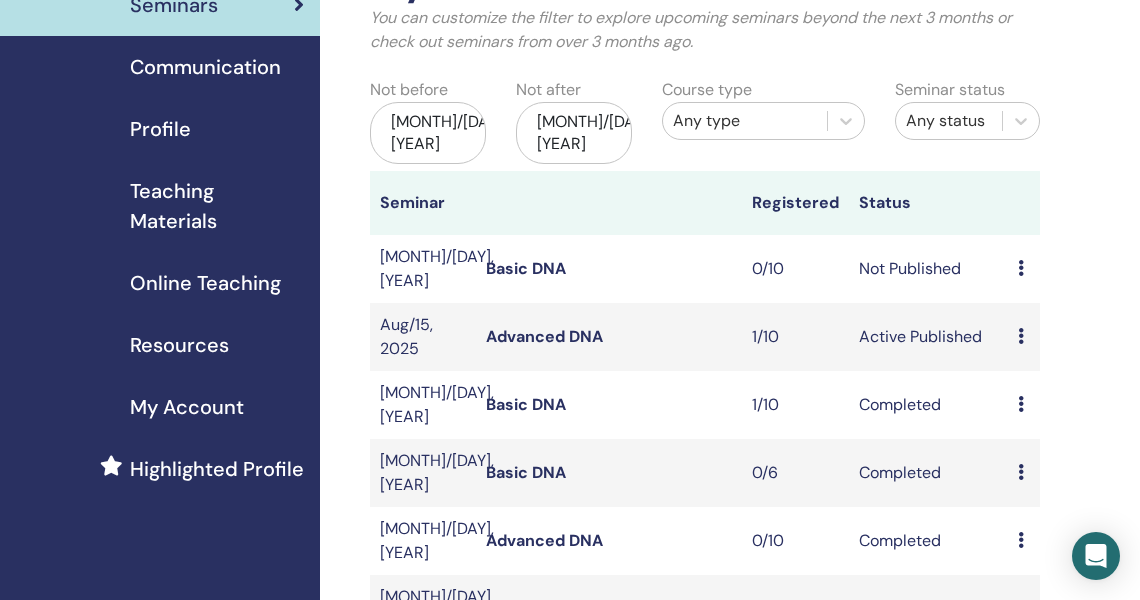scroll, scrollTop: 188, scrollLeft: 0, axis: vertical 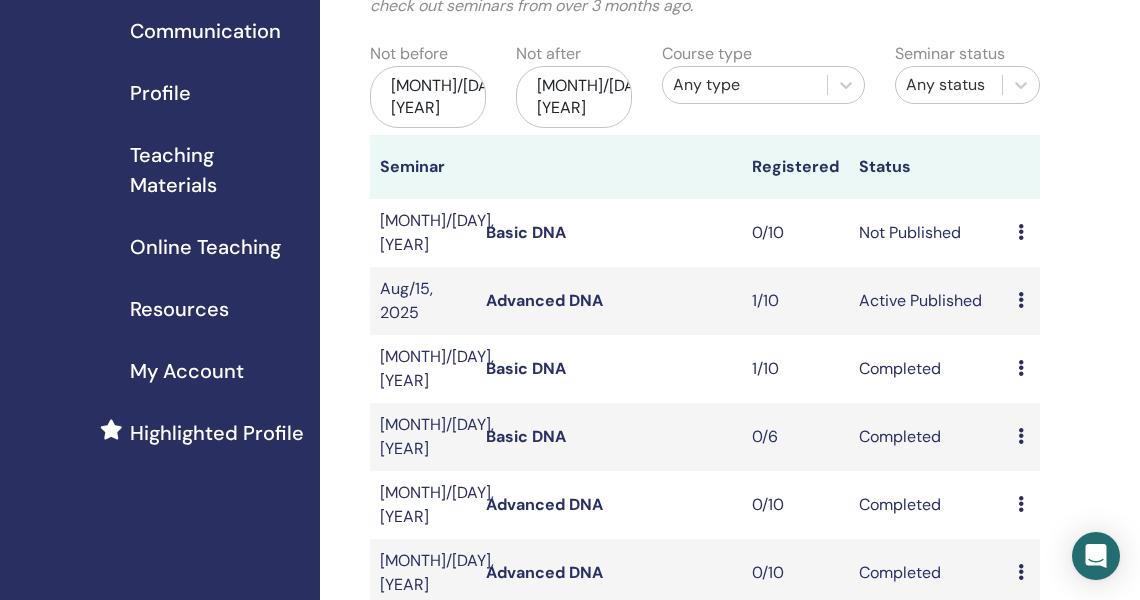 click on "Preview Edit Attendees Cancel" at bounding box center [1024, 233] 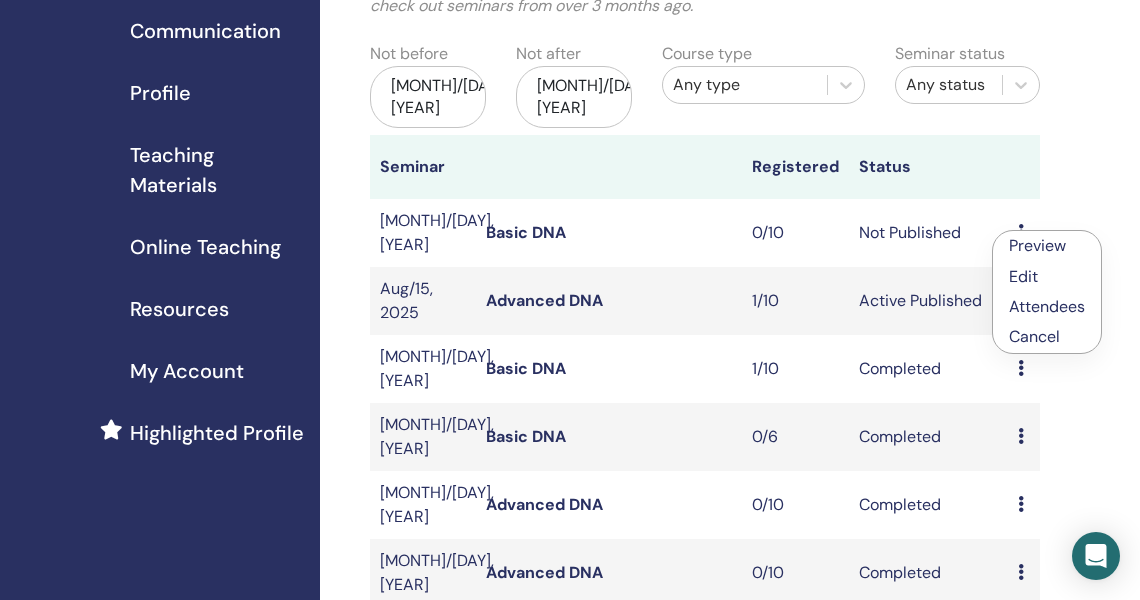 click on "Preview" at bounding box center [1037, 245] 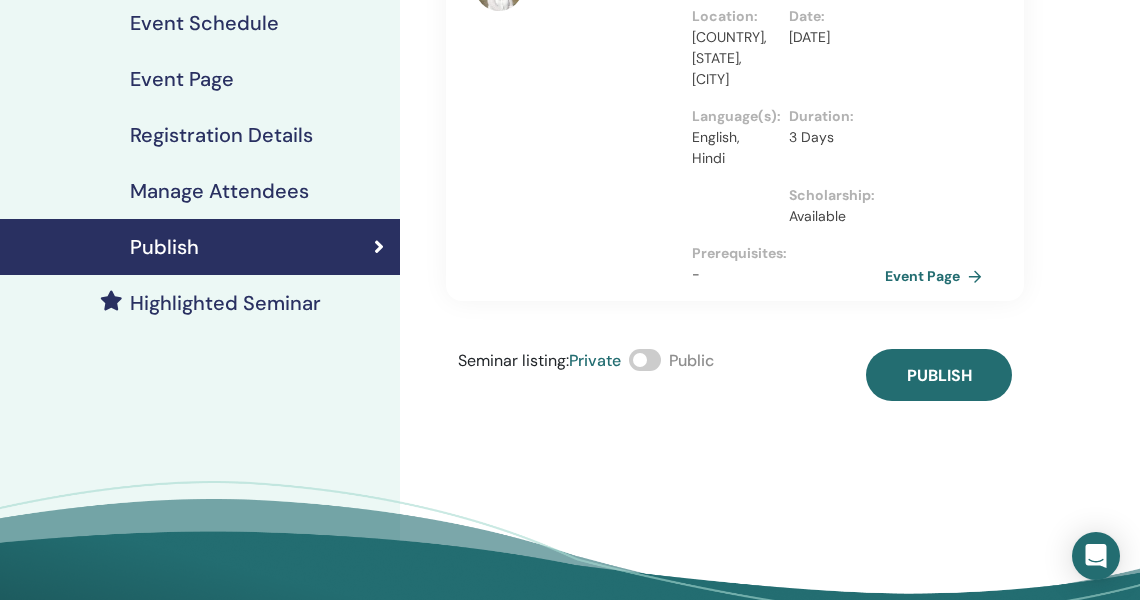 scroll, scrollTop: 304, scrollLeft: 0, axis: vertical 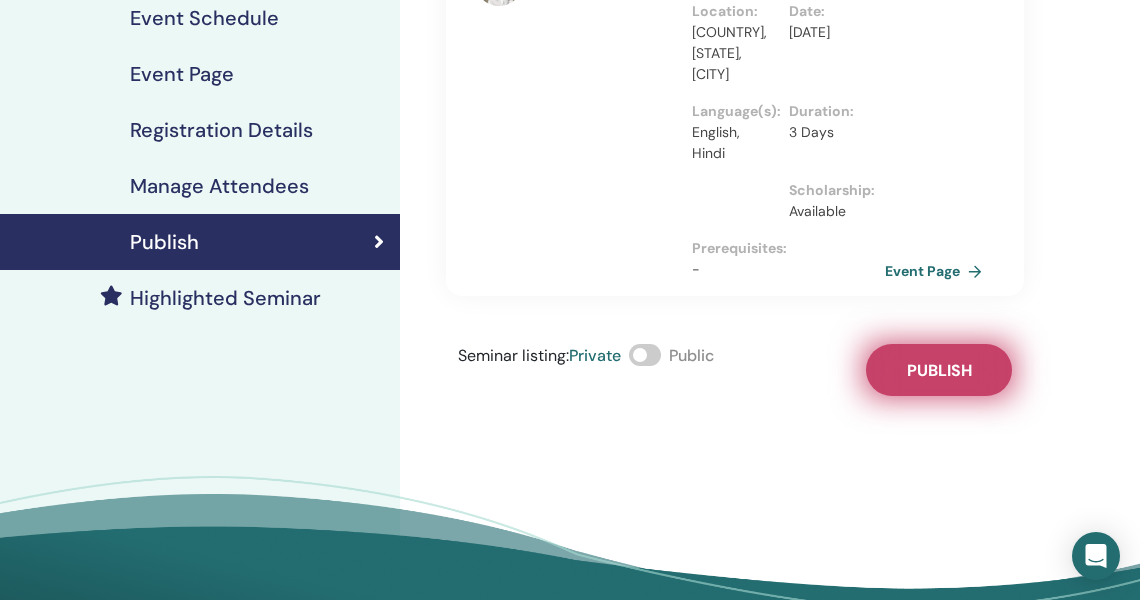 click on "Publish" at bounding box center [939, 370] 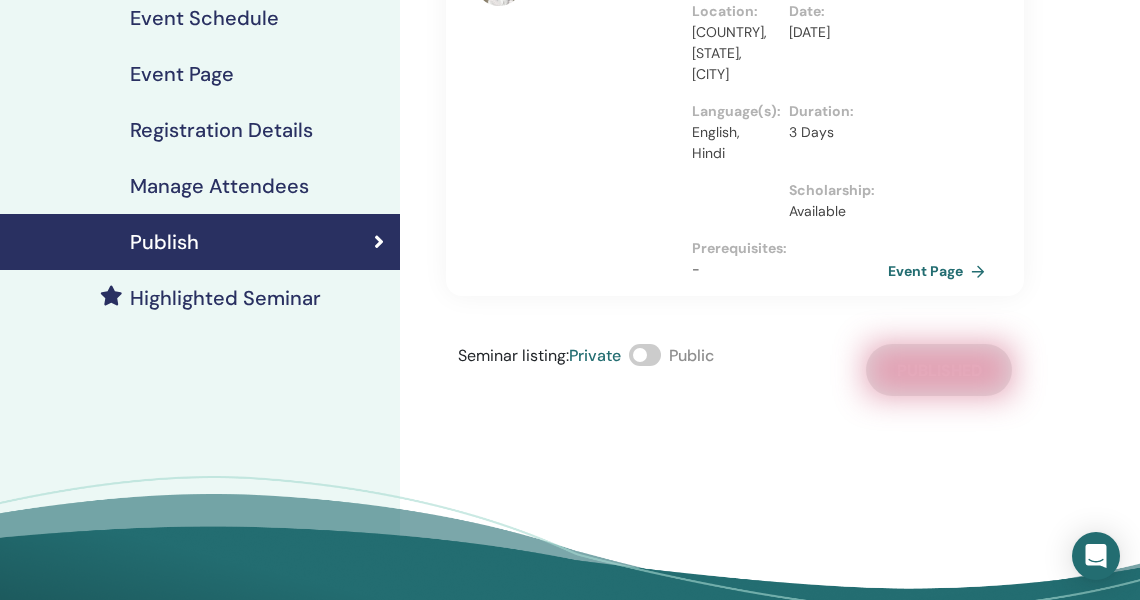 click on "Event Page" at bounding box center (940, 271) 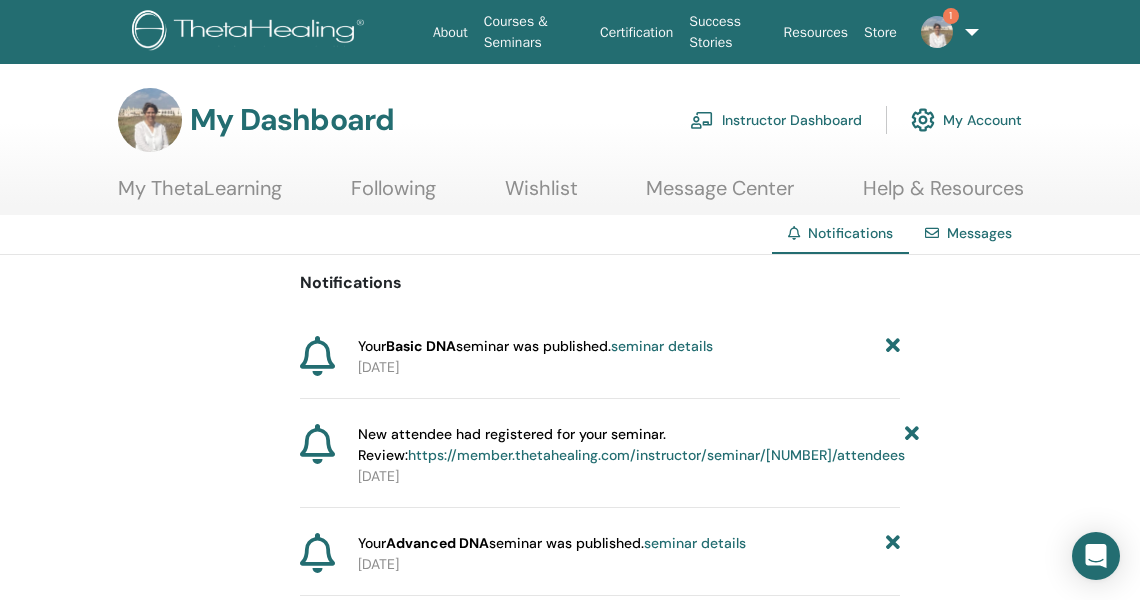 scroll, scrollTop: 0, scrollLeft: 0, axis: both 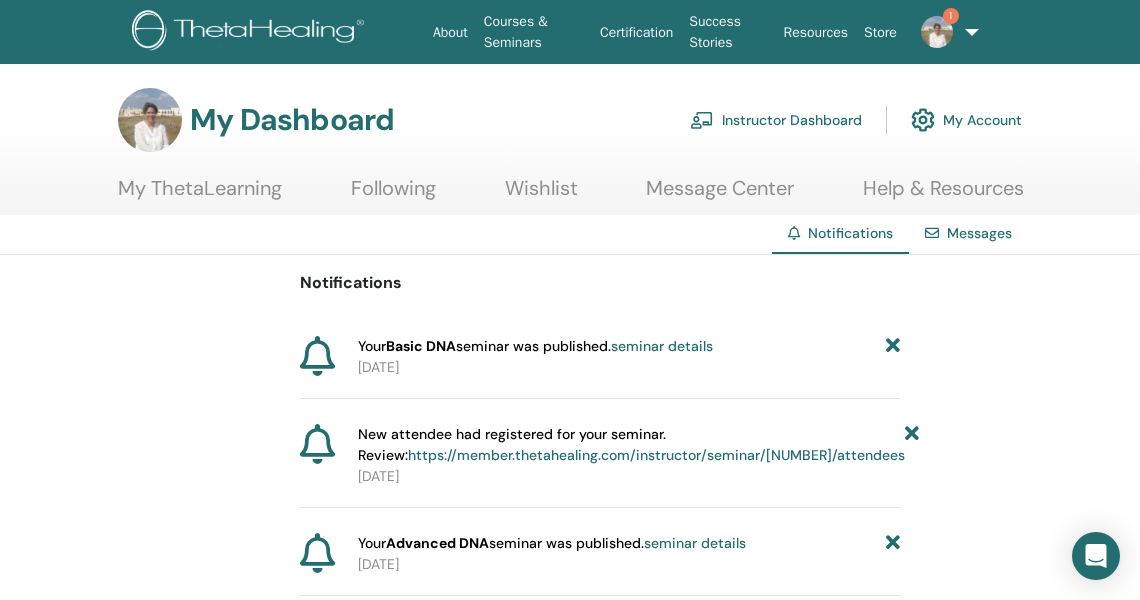 click on "seminar details" at bounding box center [662, 346] 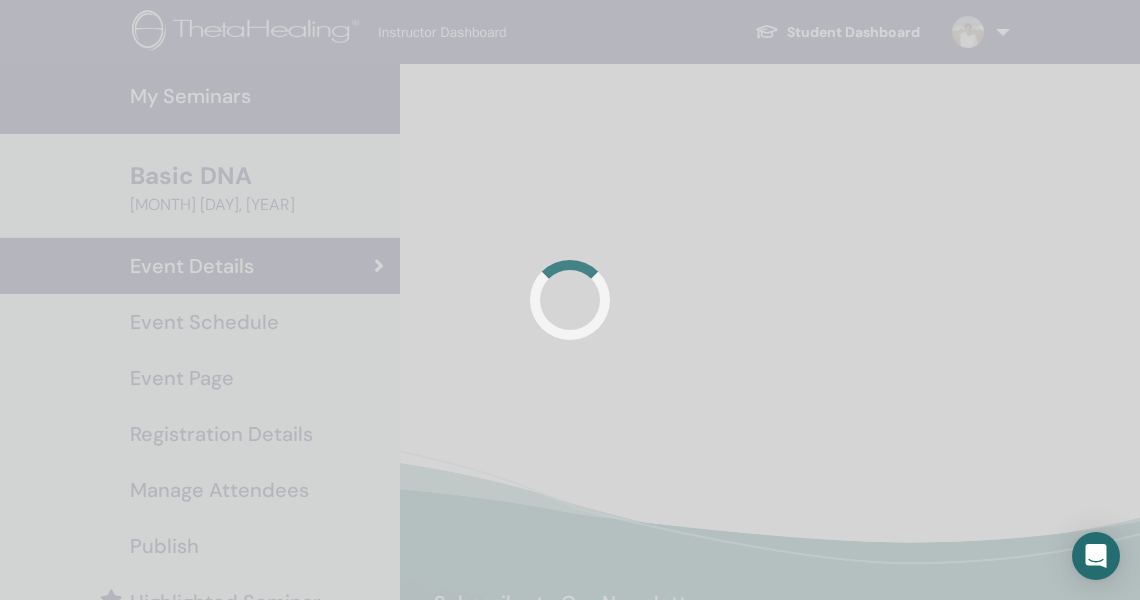 scroll, scrollTop: 0, scrollLeft: 0, axis: both 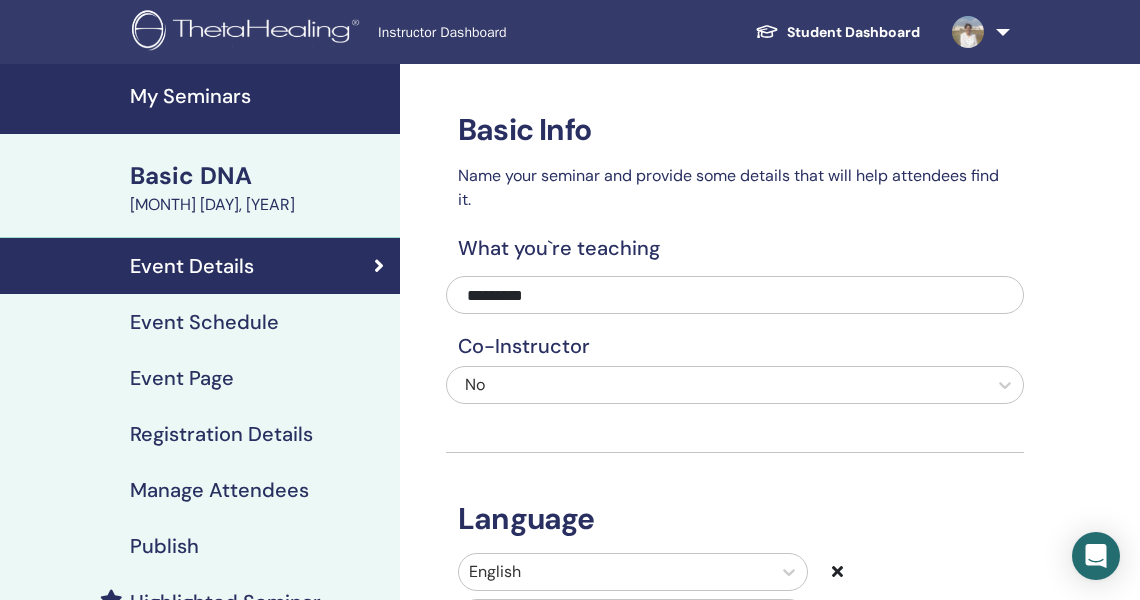 click on "Co-Instructor" at bounding box center (735, 346) 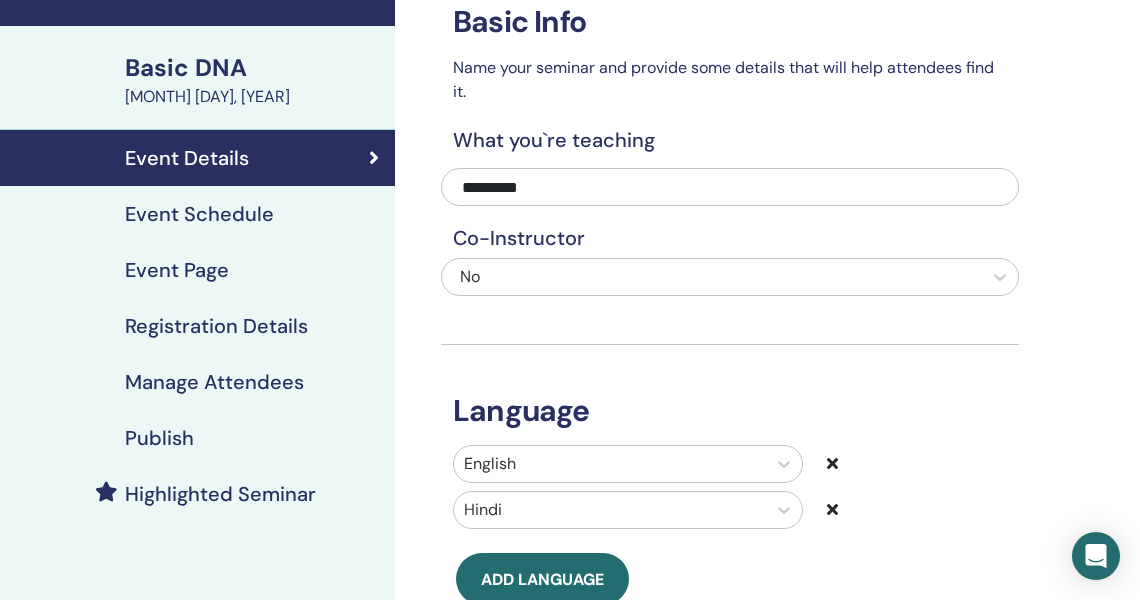 scroll, scrollTop: 113, scrollLeft: 5, axis: both 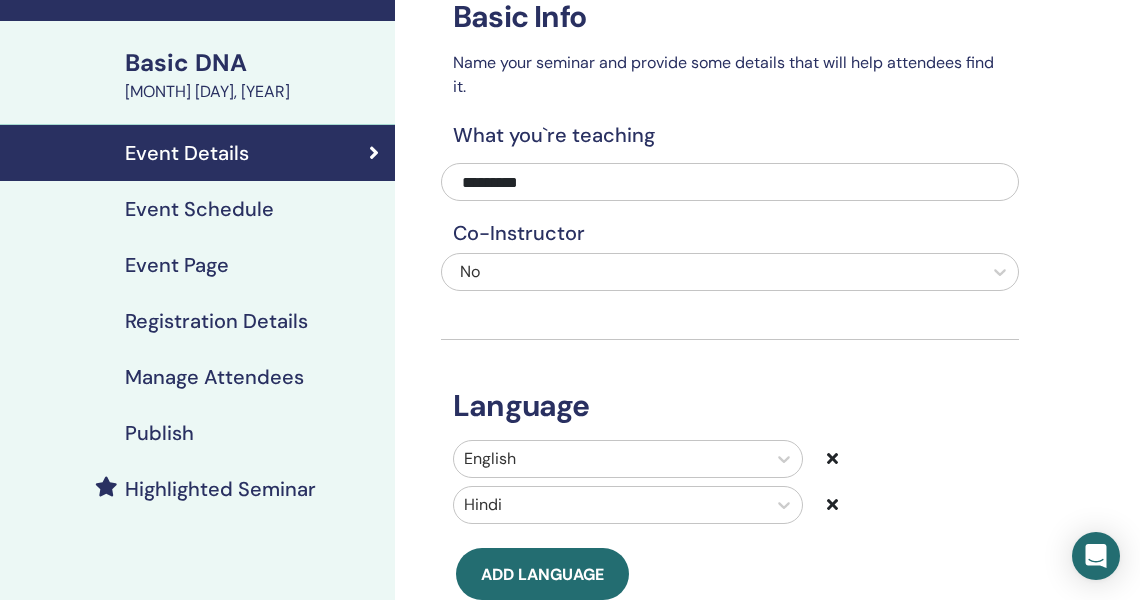 click on "Event Page" at bounding box center (177, 265) 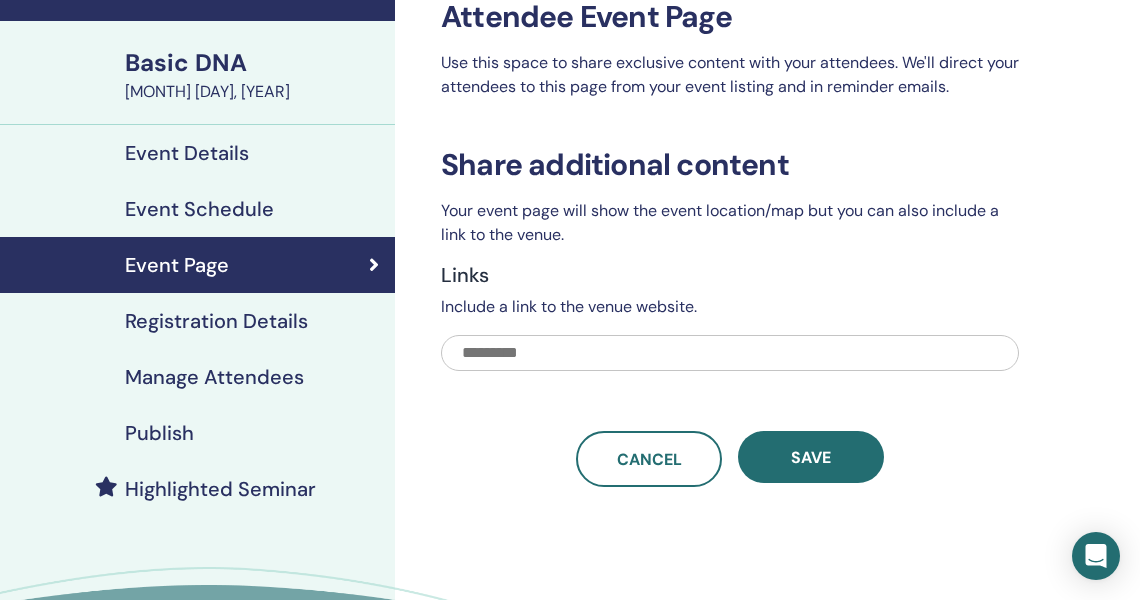 click on "Publish" at bounding box center [159, 433] 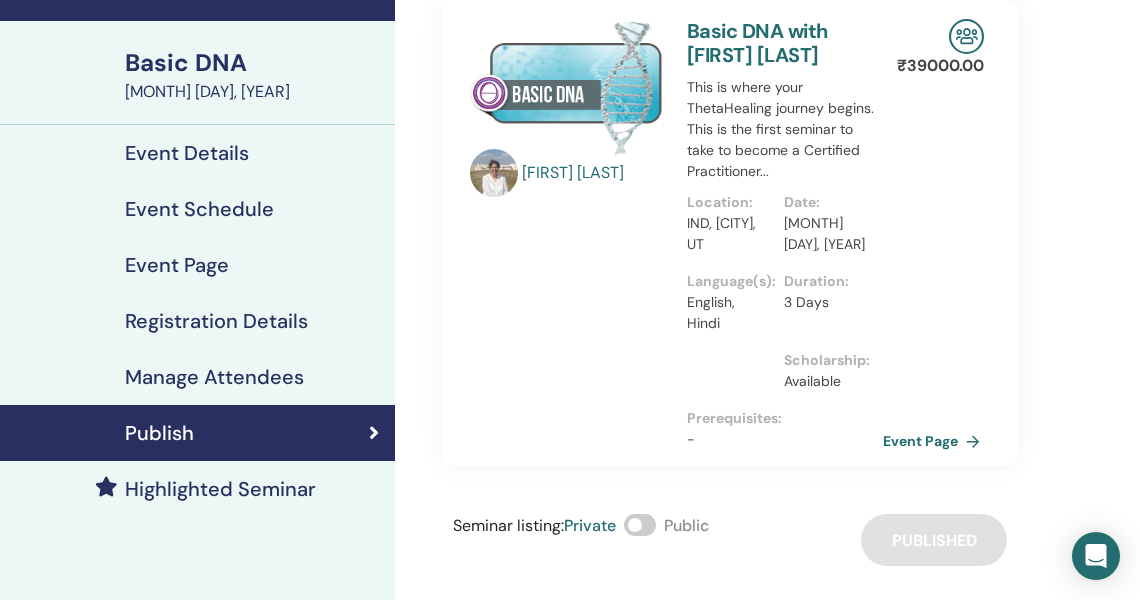 click on "Event Page" at bounding box center [935, 441] 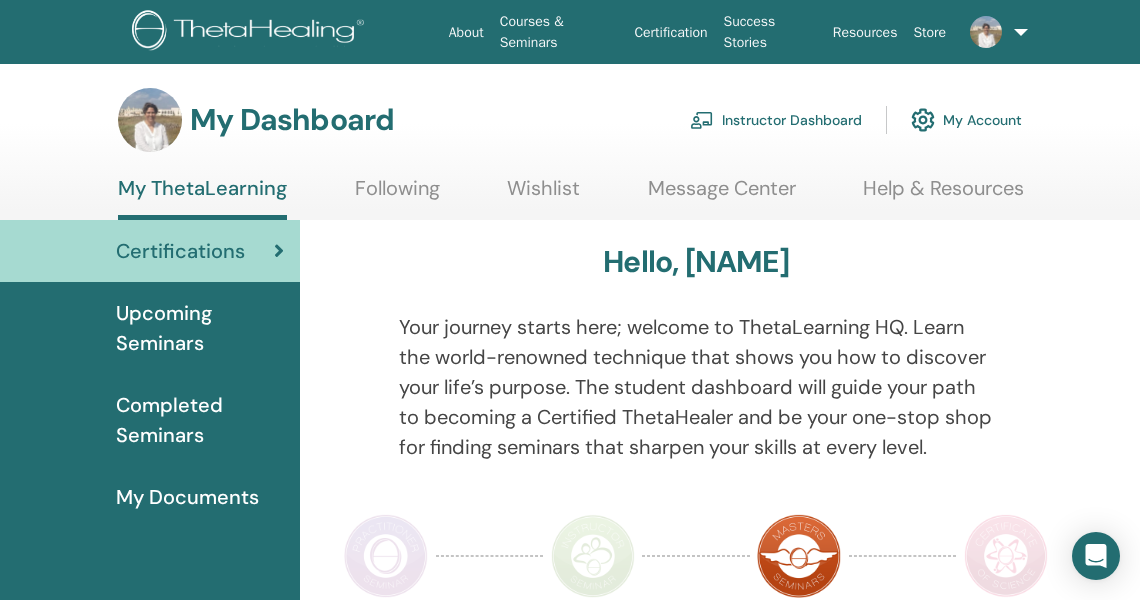scroll, scrollTop: 0, scrollLeft: 0, axis: both 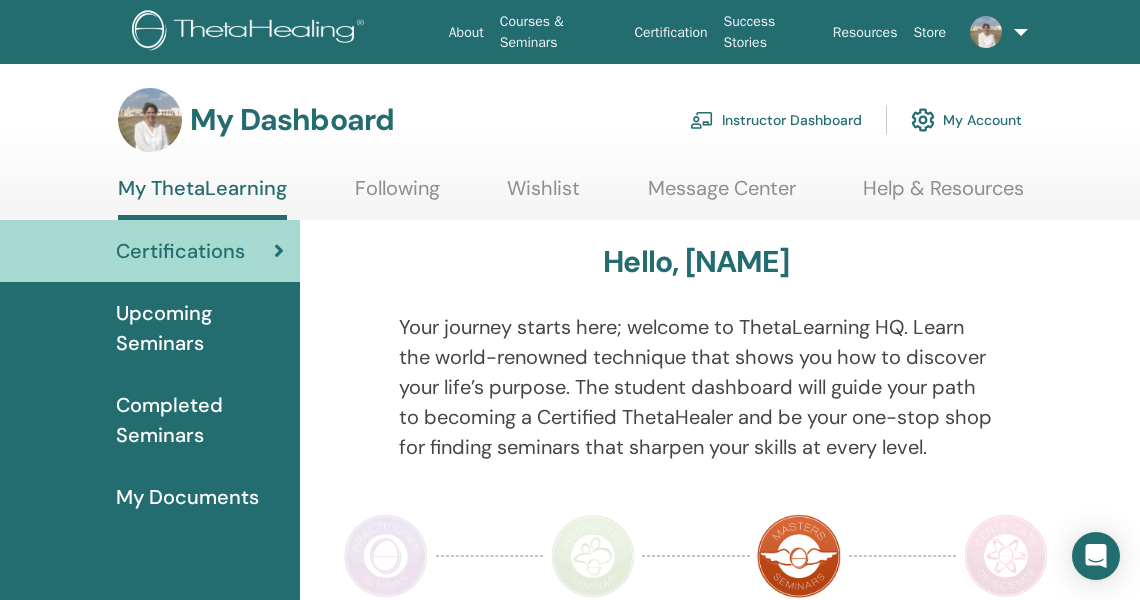 click on "Instructor Dashboard" at bounding box center (776, 120) 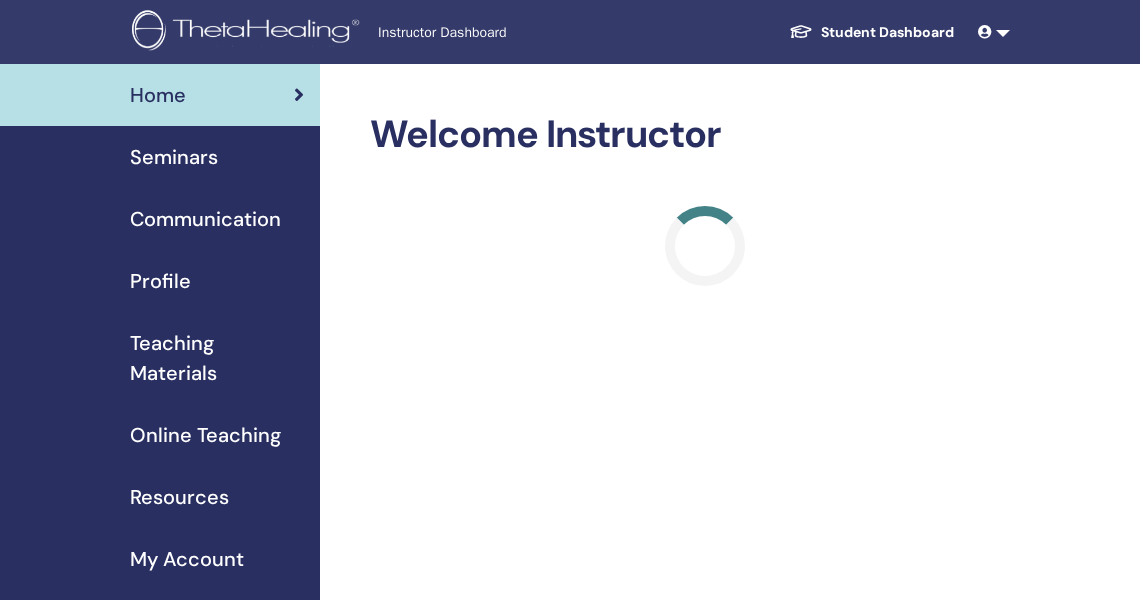scroll, scrollTop: 0, scrollLeft: 0, axis: both 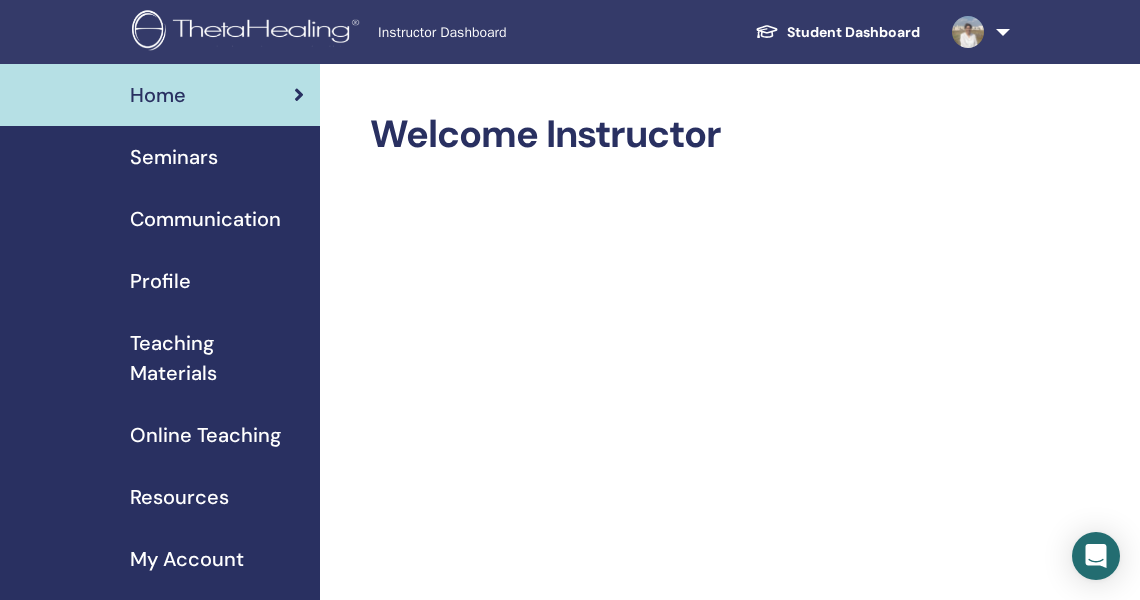 click on "Seminars" at bounding box center [174, 157] 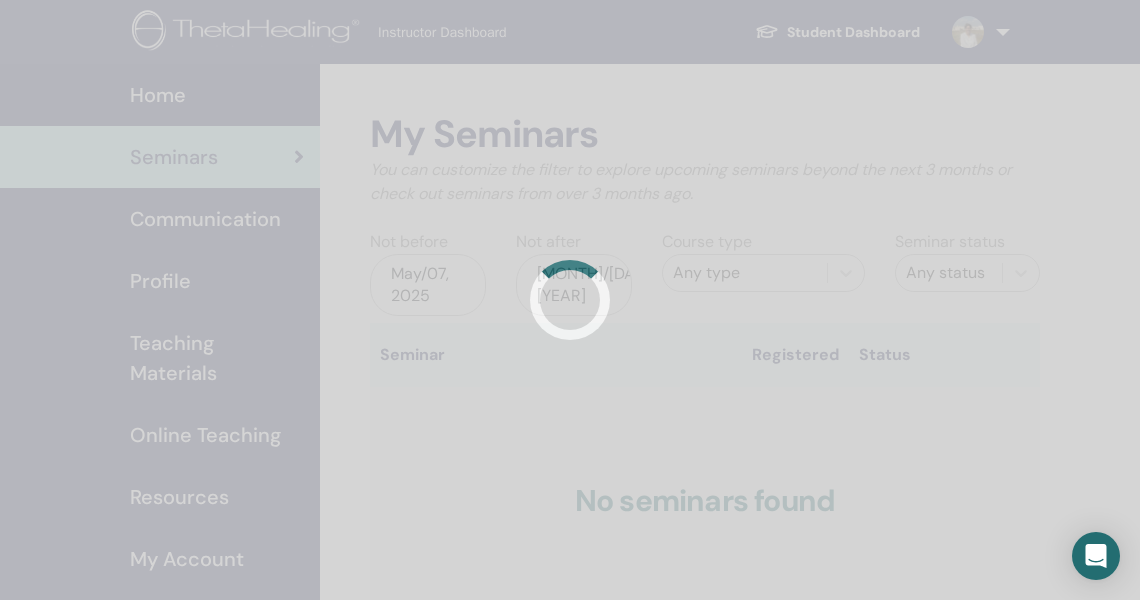 scroll, scrollTop: 0, scrollLeft: 0, axis: both 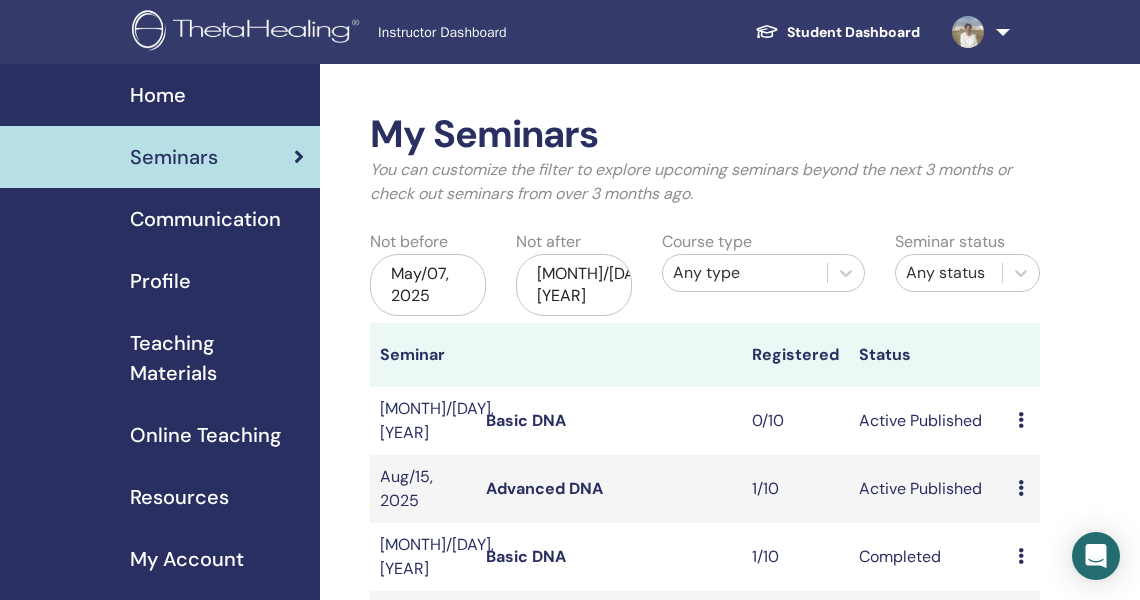click at bounding box center (1021, 420) 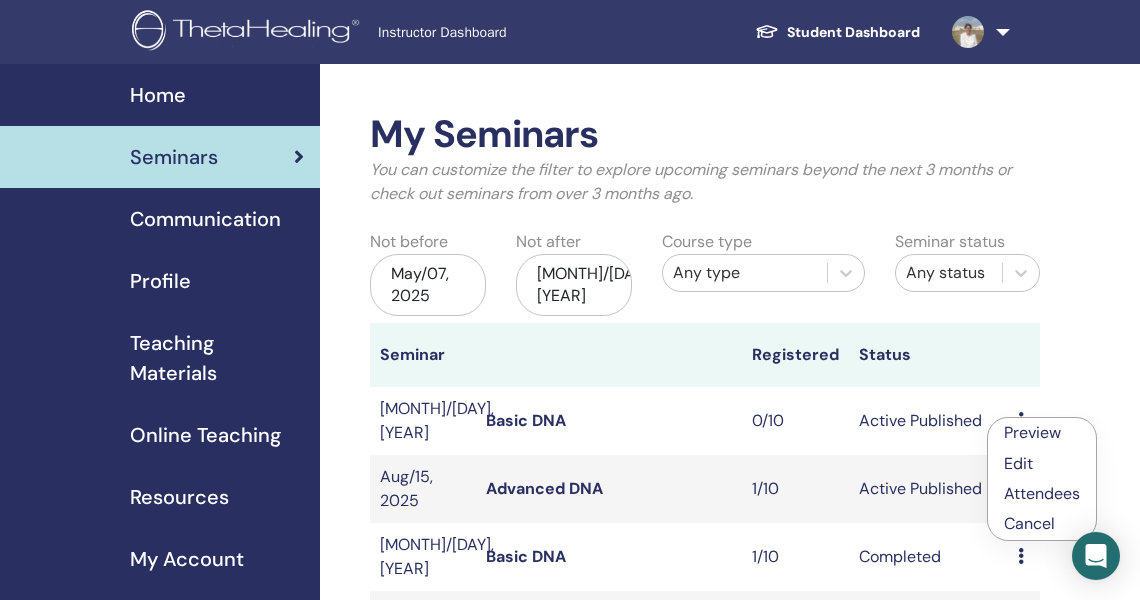 click on "Preview" at bounding box center [1032, 432] 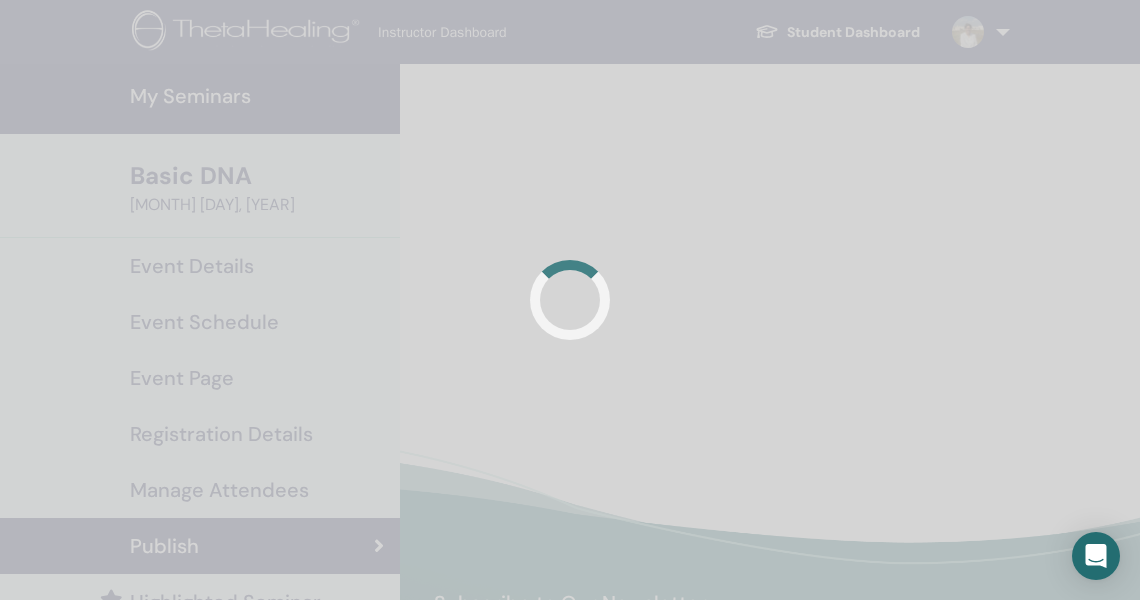 scroll, scrollTop: 0, scrollLeft: 0, axis: both 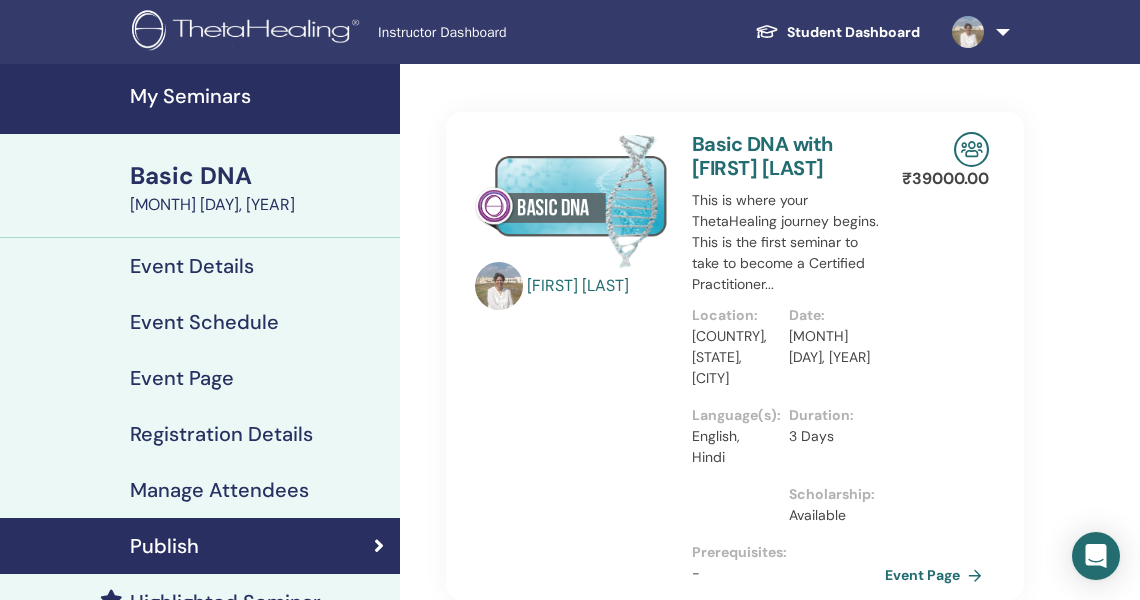 click on "Event Page" at bounding box center [182, 378] 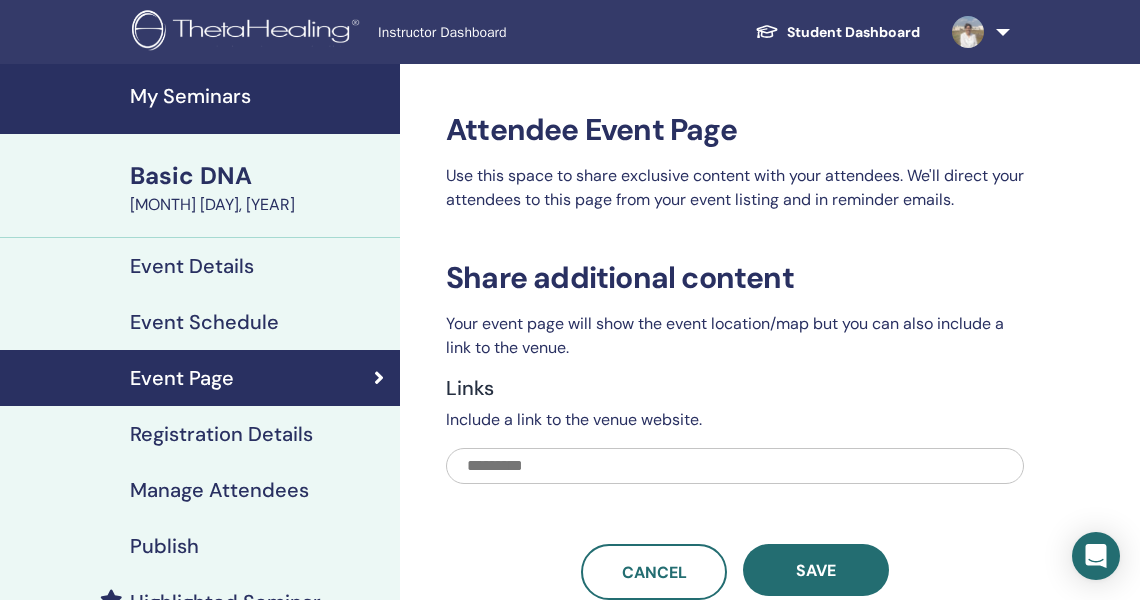 click on "Registration Details" at bounding box center (221, 434) 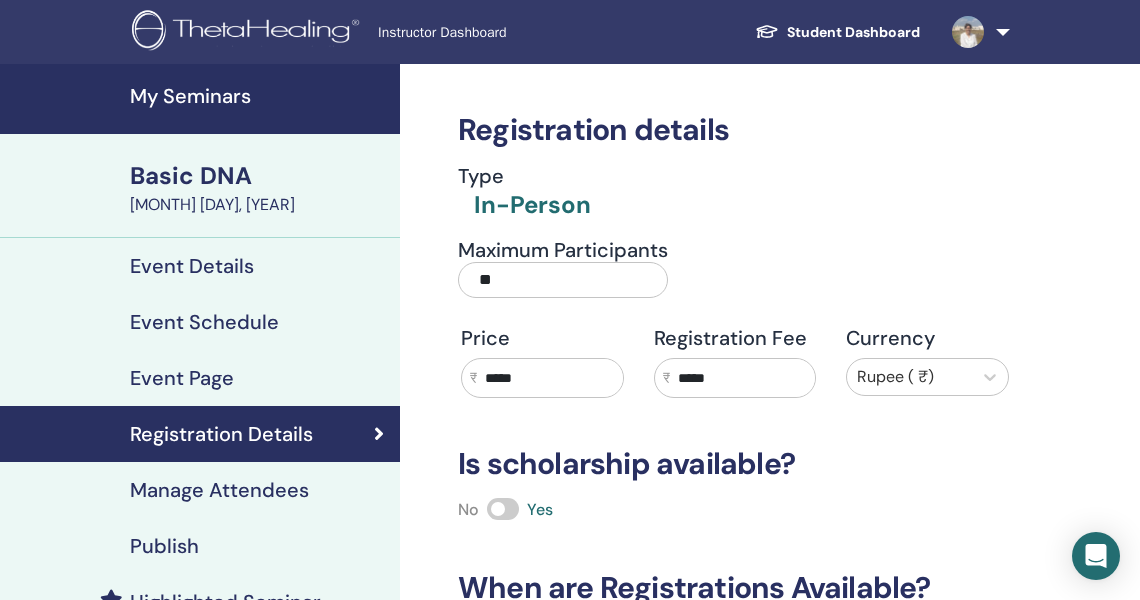 click on "Event Schedule" at bounding box center [204, 322] 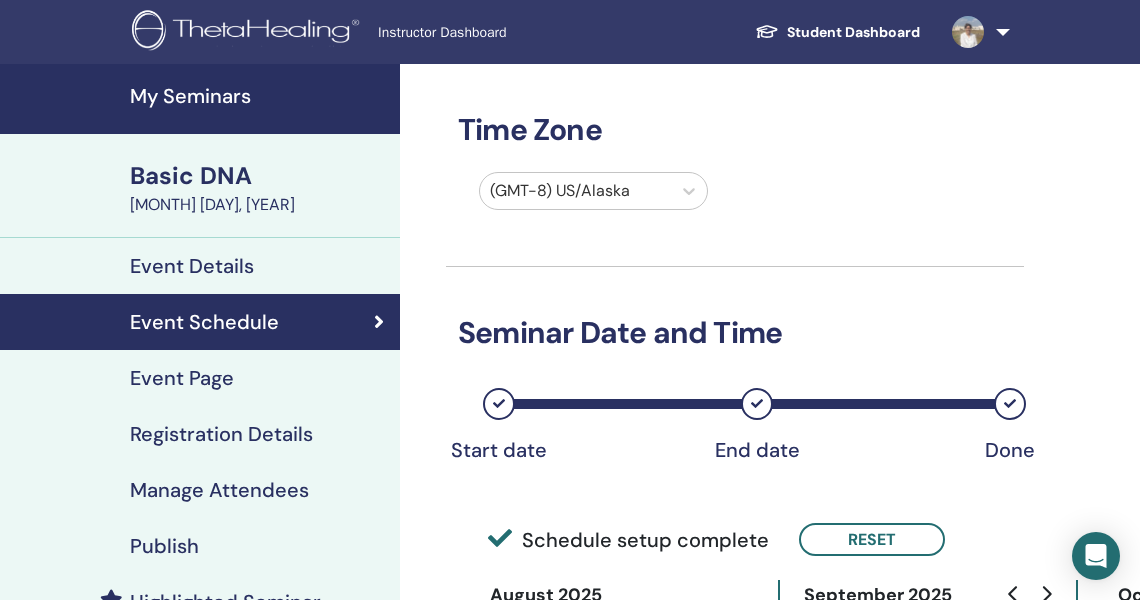 click on "Event Details" at bounding box center (192, 266) 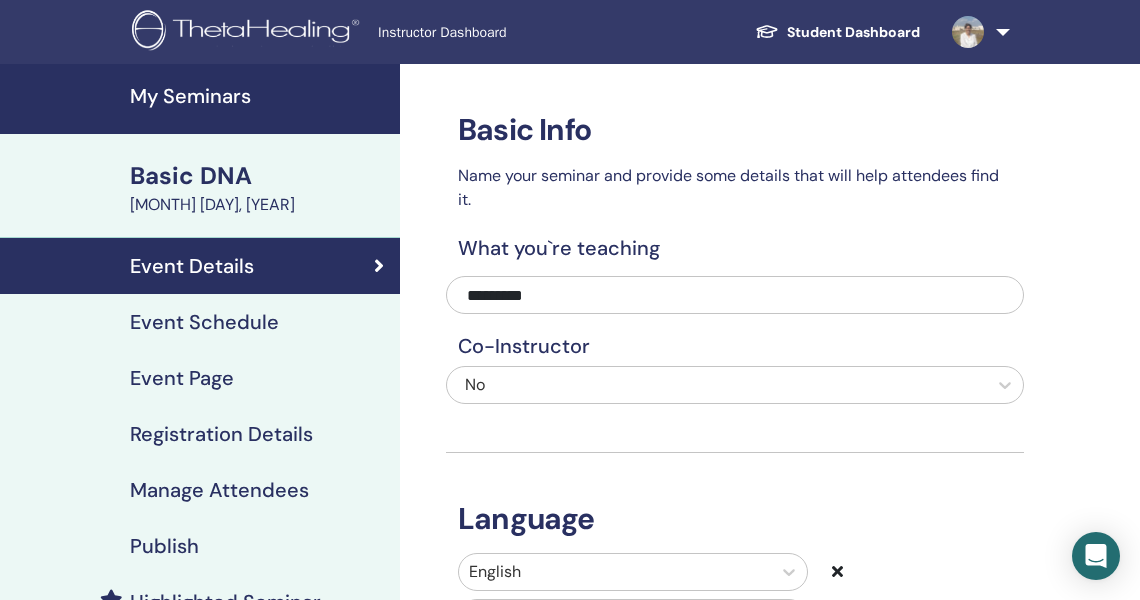 click on "Publish" at bounding box center (164, 546) 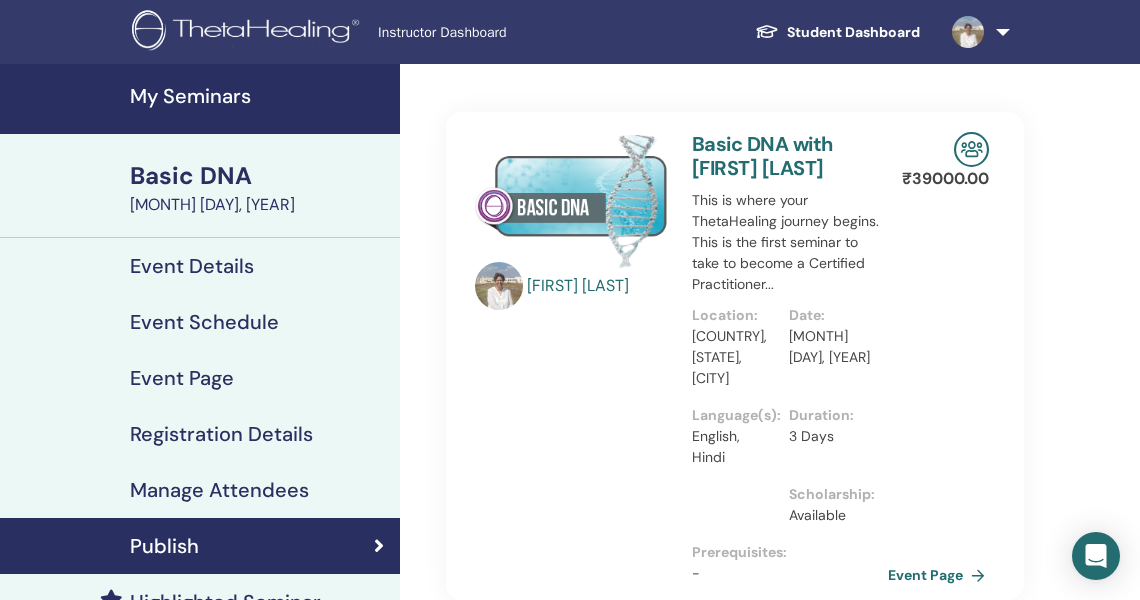 click on "Event Page" at bounding box center (940, 575) 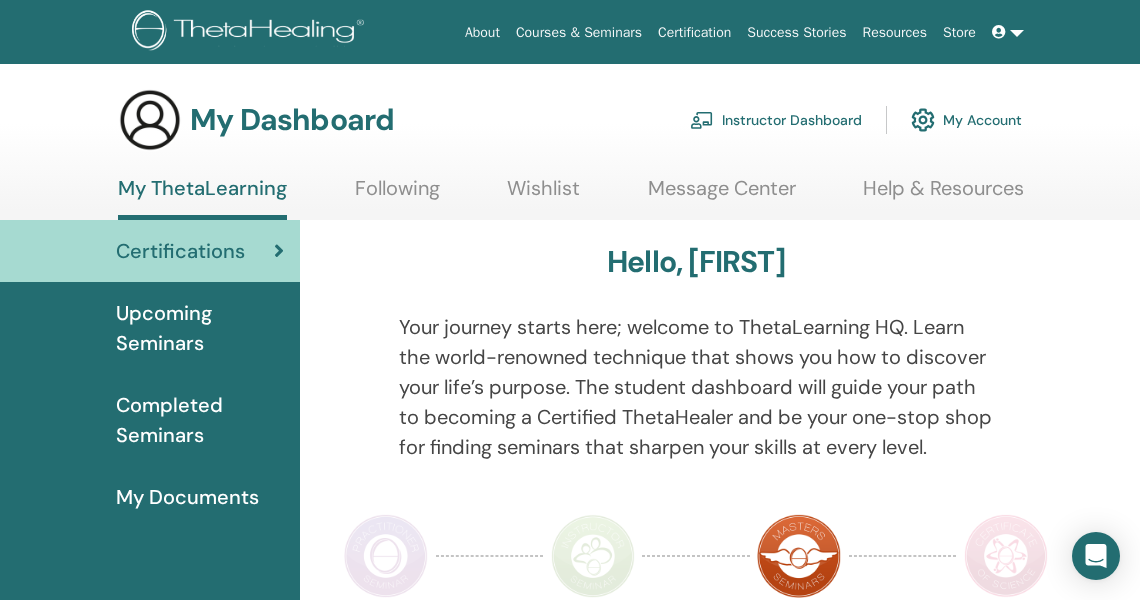 scroll, scrollTop: 0, scrollLeft: 0, axis: both 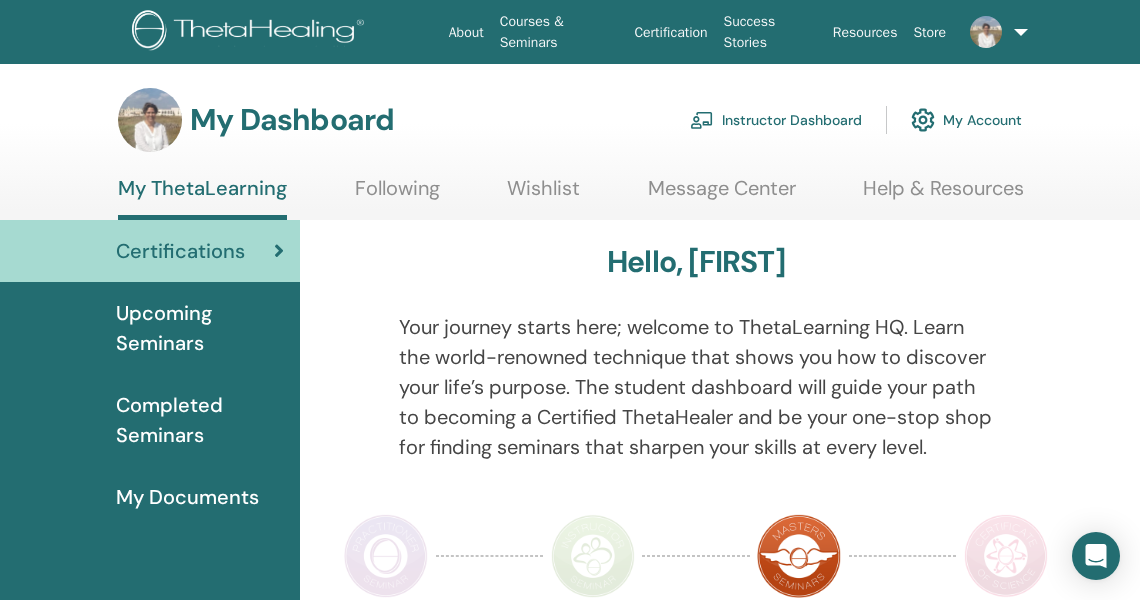 click on "Instructor Dashboard" at bounding box center (776, 120) 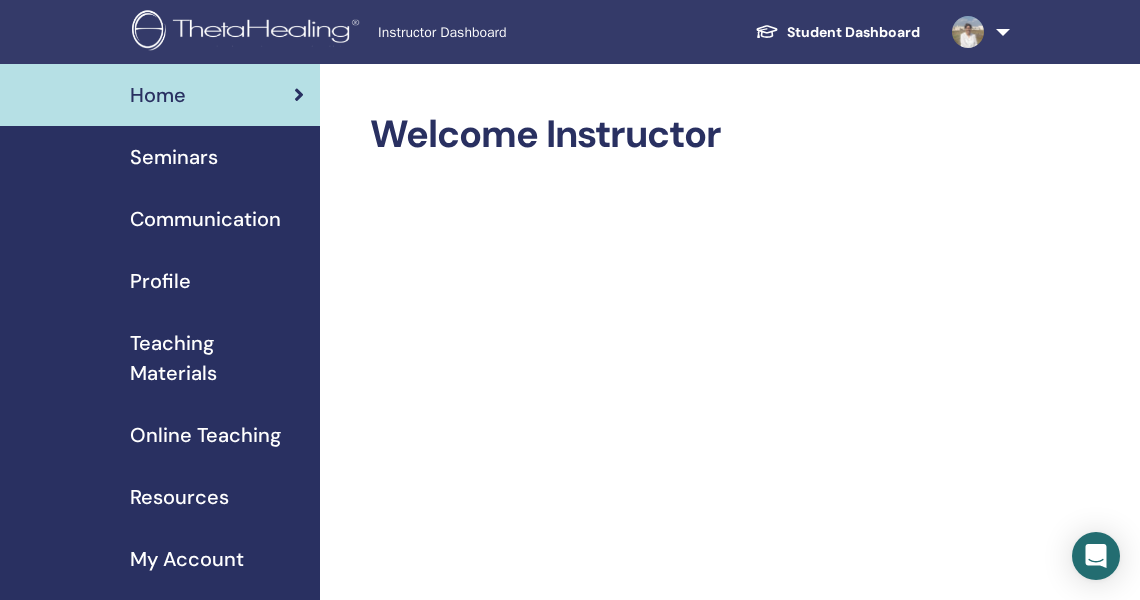 scroll, scrollTop: 0, scrollLeft: 0, axis: both 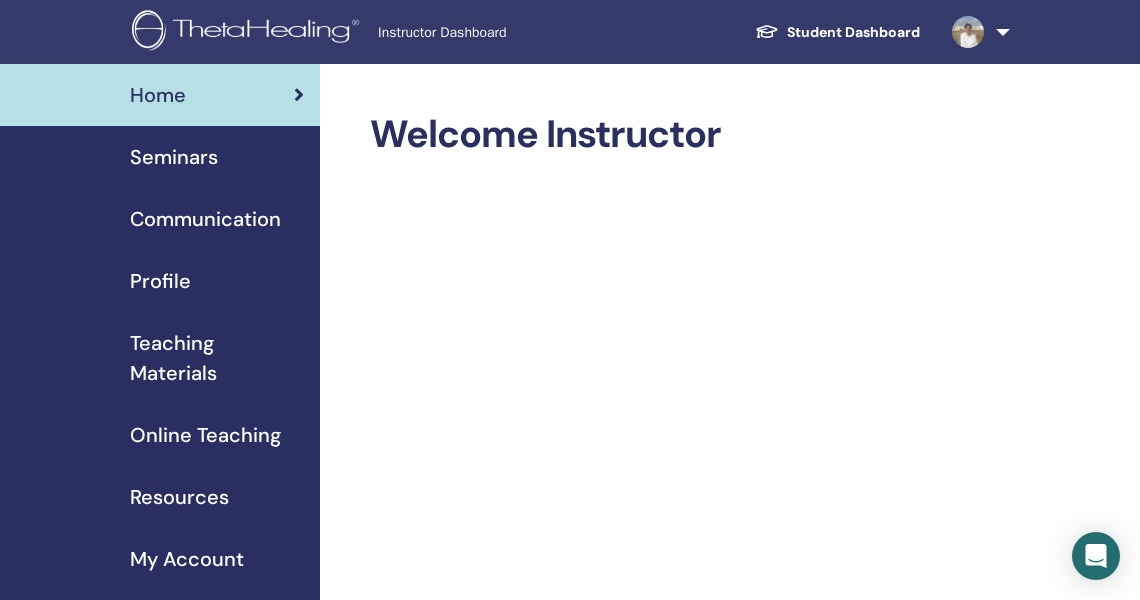 click on "Seminars" at bounding box center [160, 157] 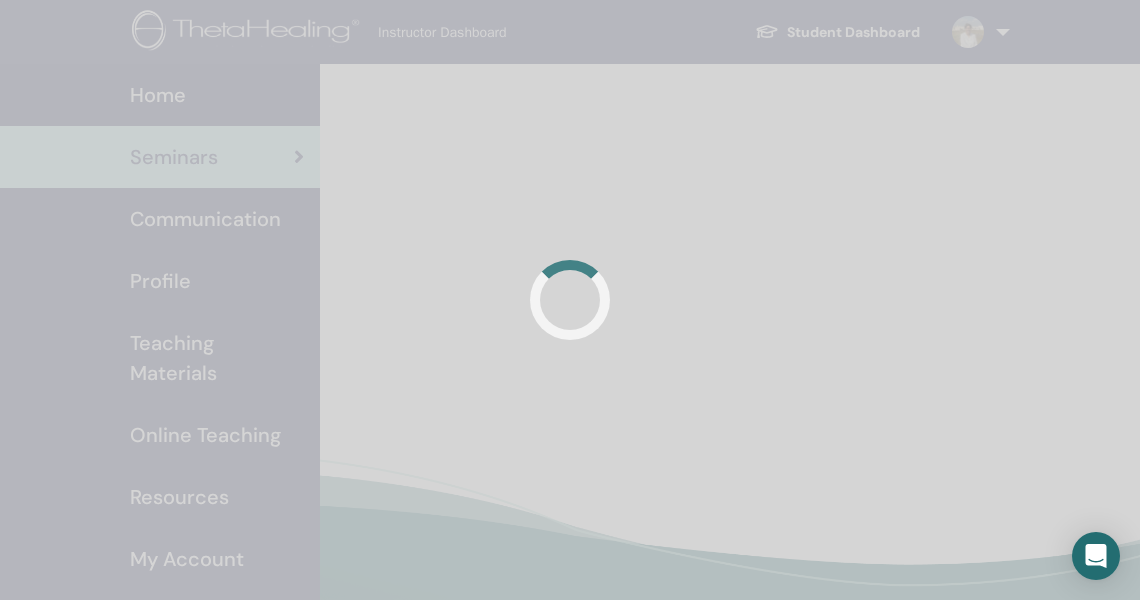 scroll, scrollTop: 0, scrollLeft: 0, axis: both 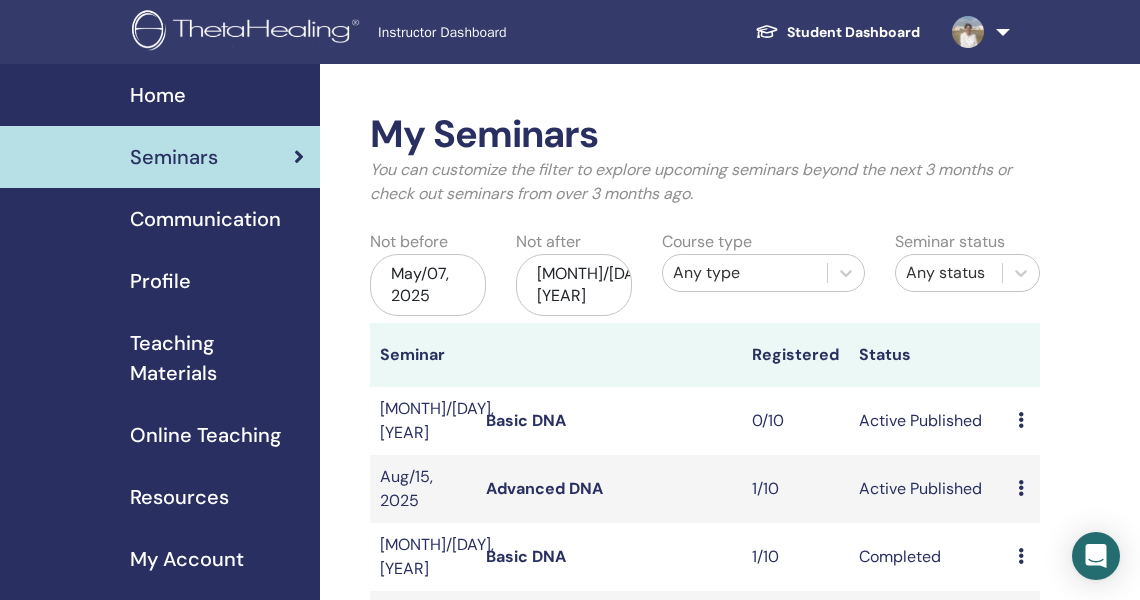 click at bounding box center [1021, 420] 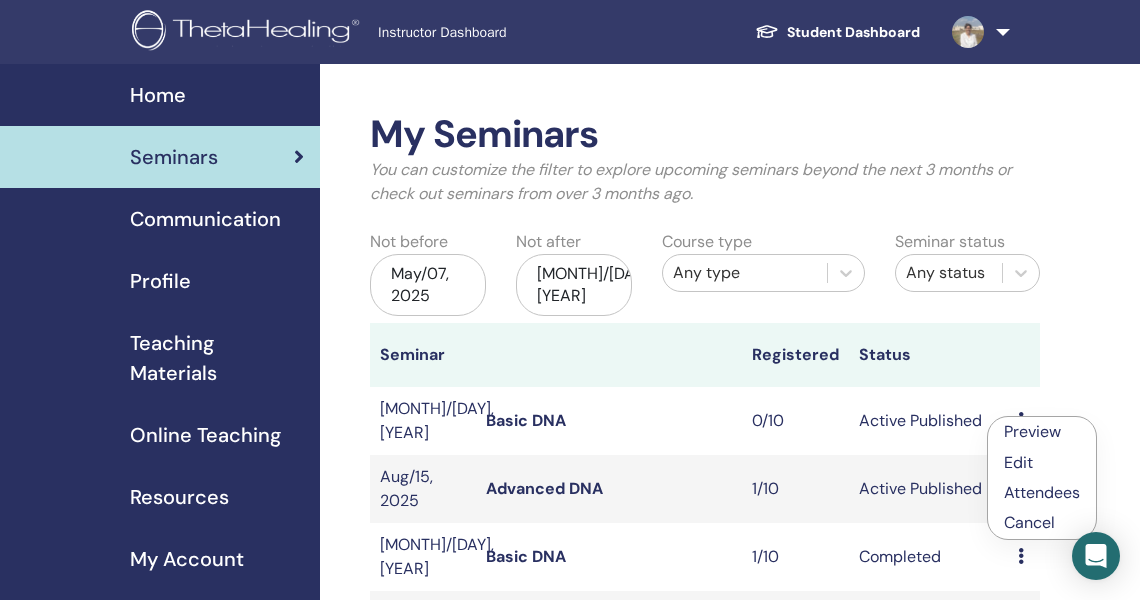 click on "Preview" at bounding box center (1032, 431) 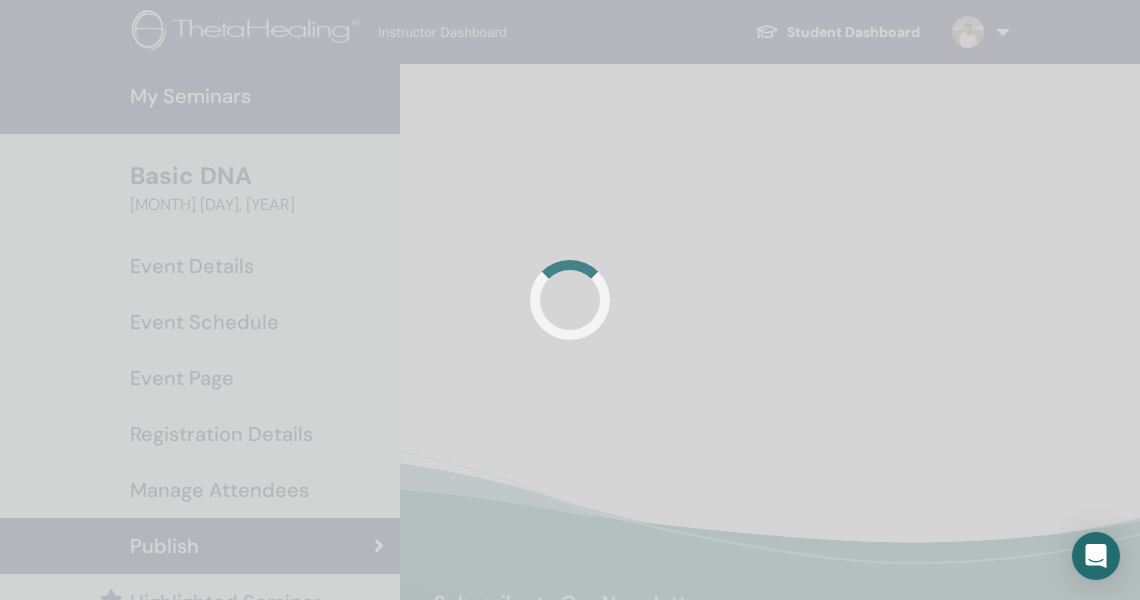 scroll, scrollTop: 0, scrollLeft: 0, axis: both 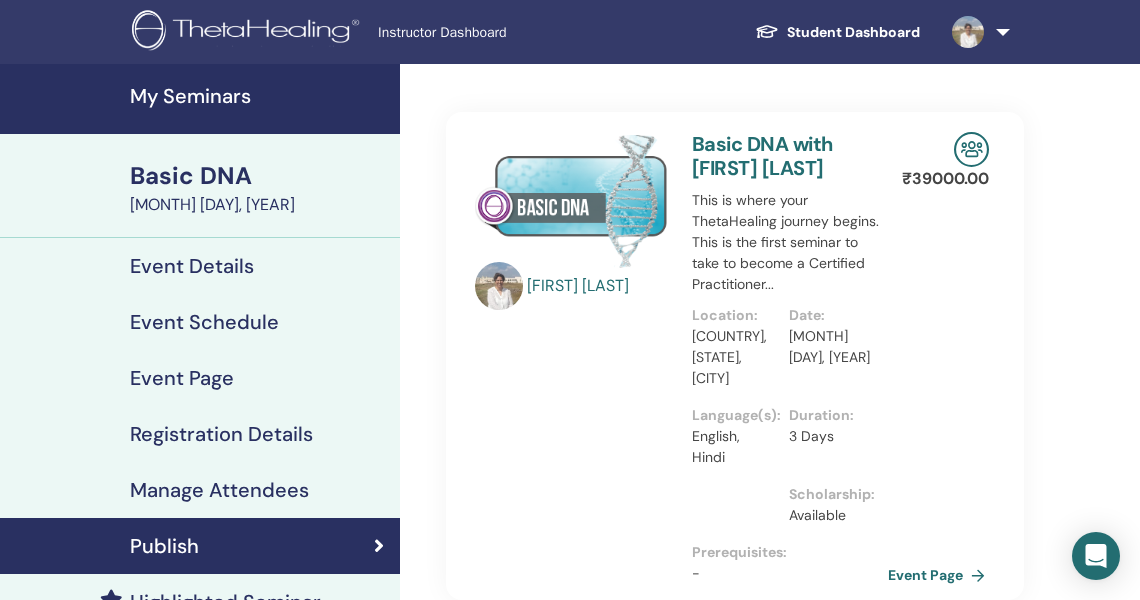 click on "Event Page" at bounding box center (940, 575) 